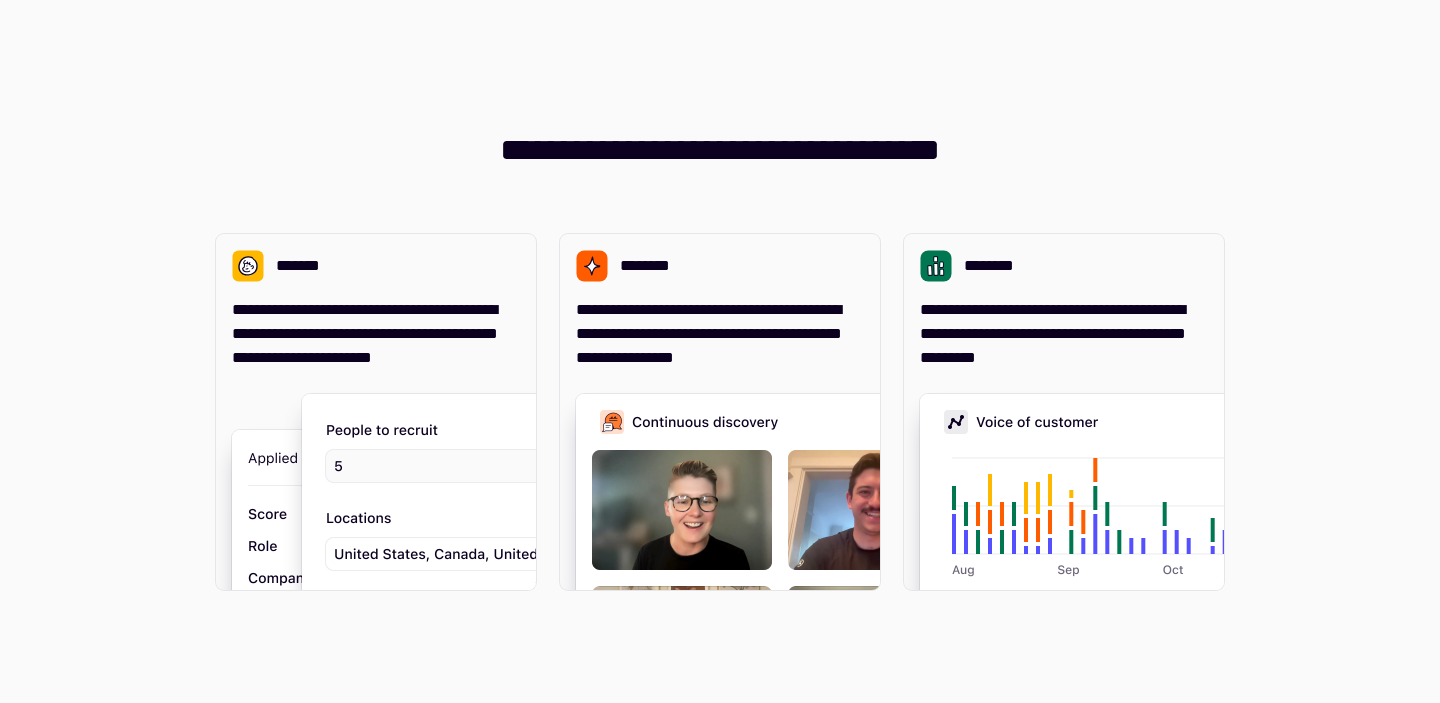 scroll, scrollTop: 0, scrollLeft: 0, axis: both 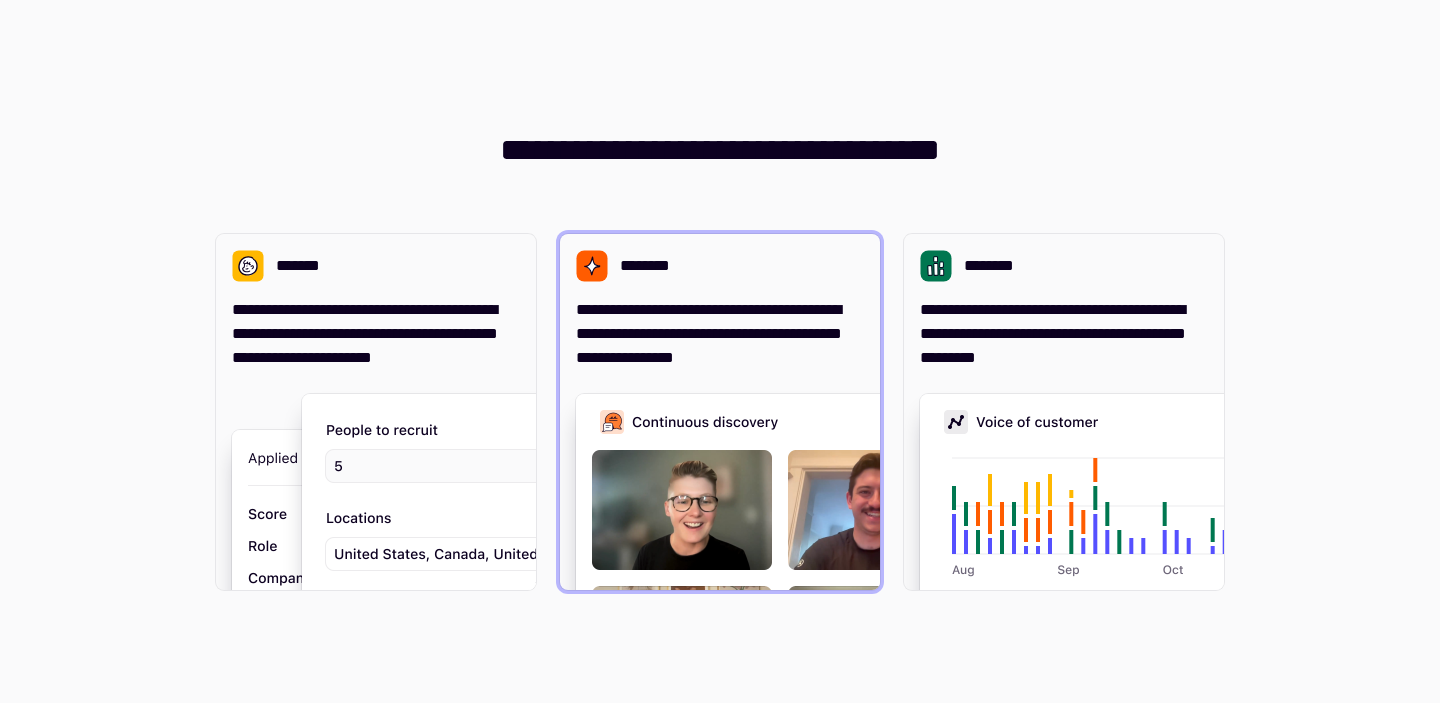 click on "**********" at bounding box center (720, 334) 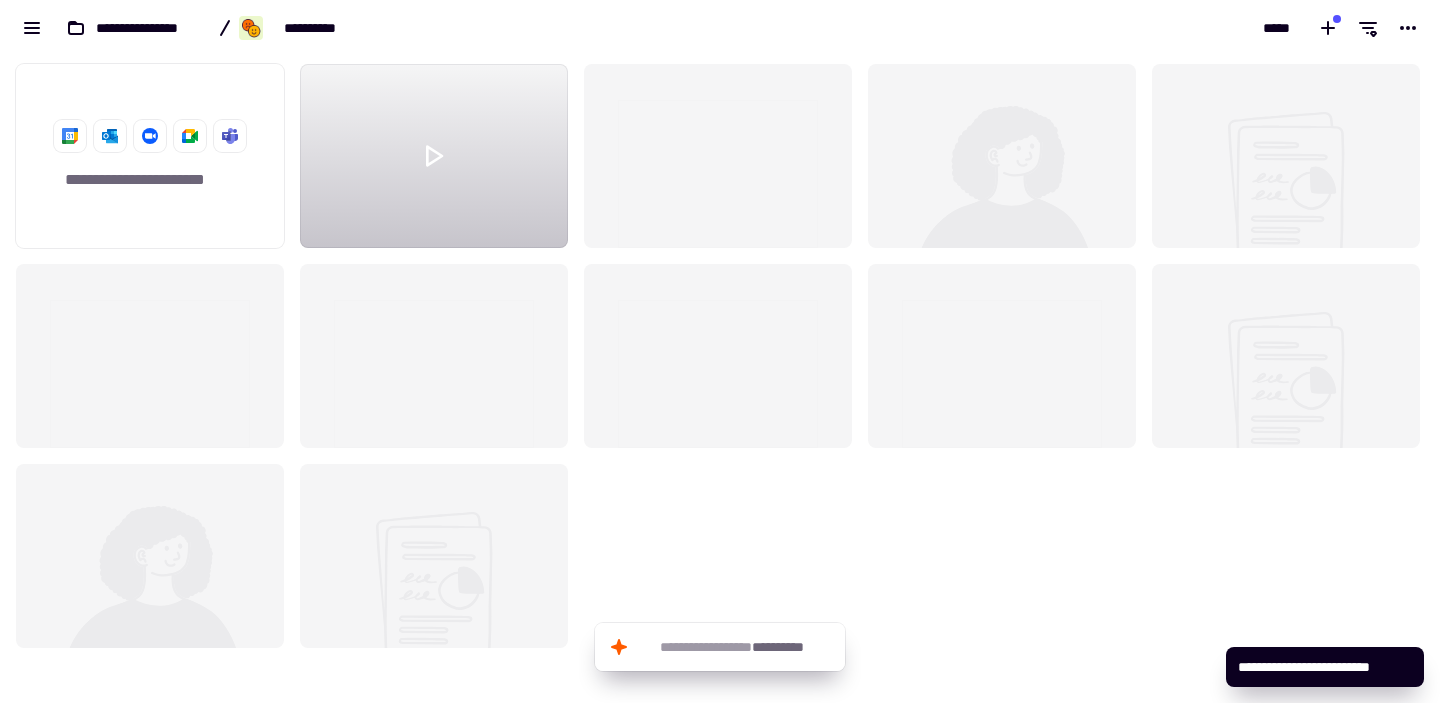 scroll, scrollTop: 1, scrollLeft: 1, axis: both 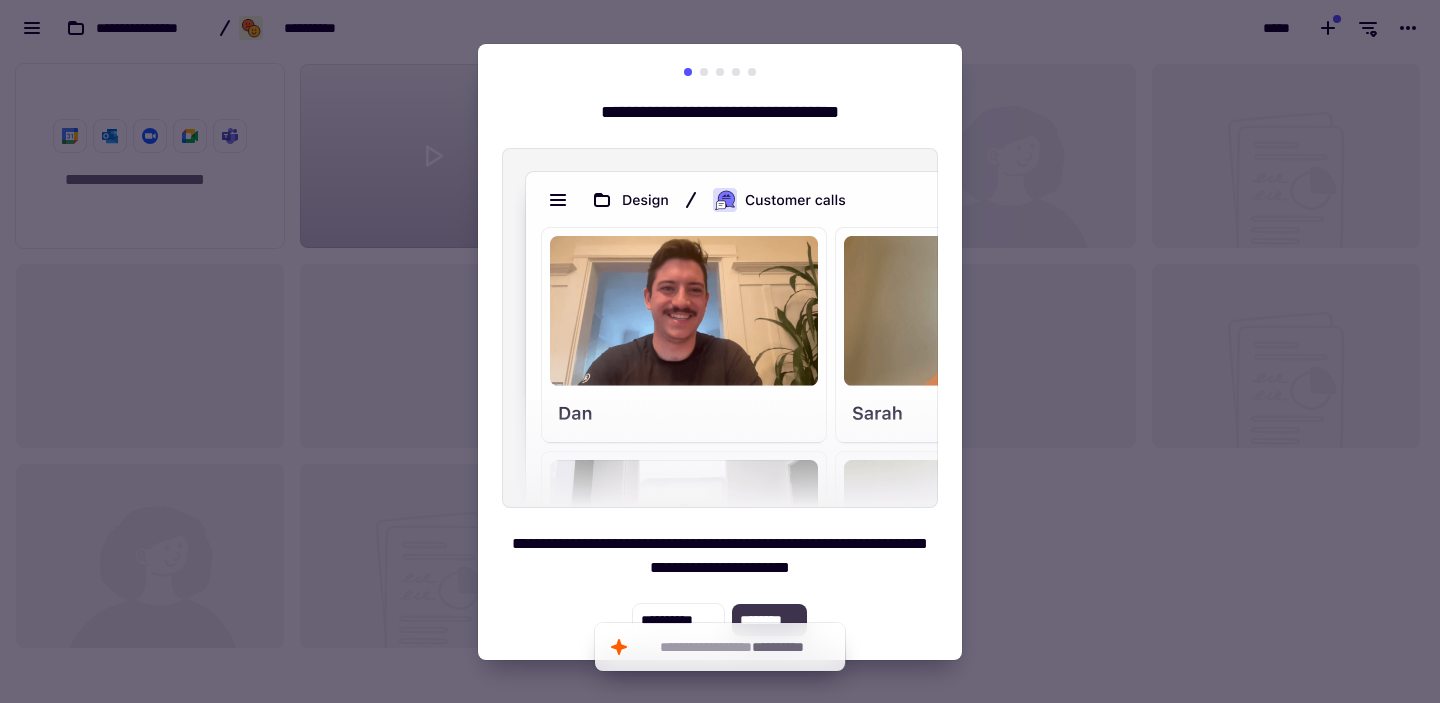 click on "********" 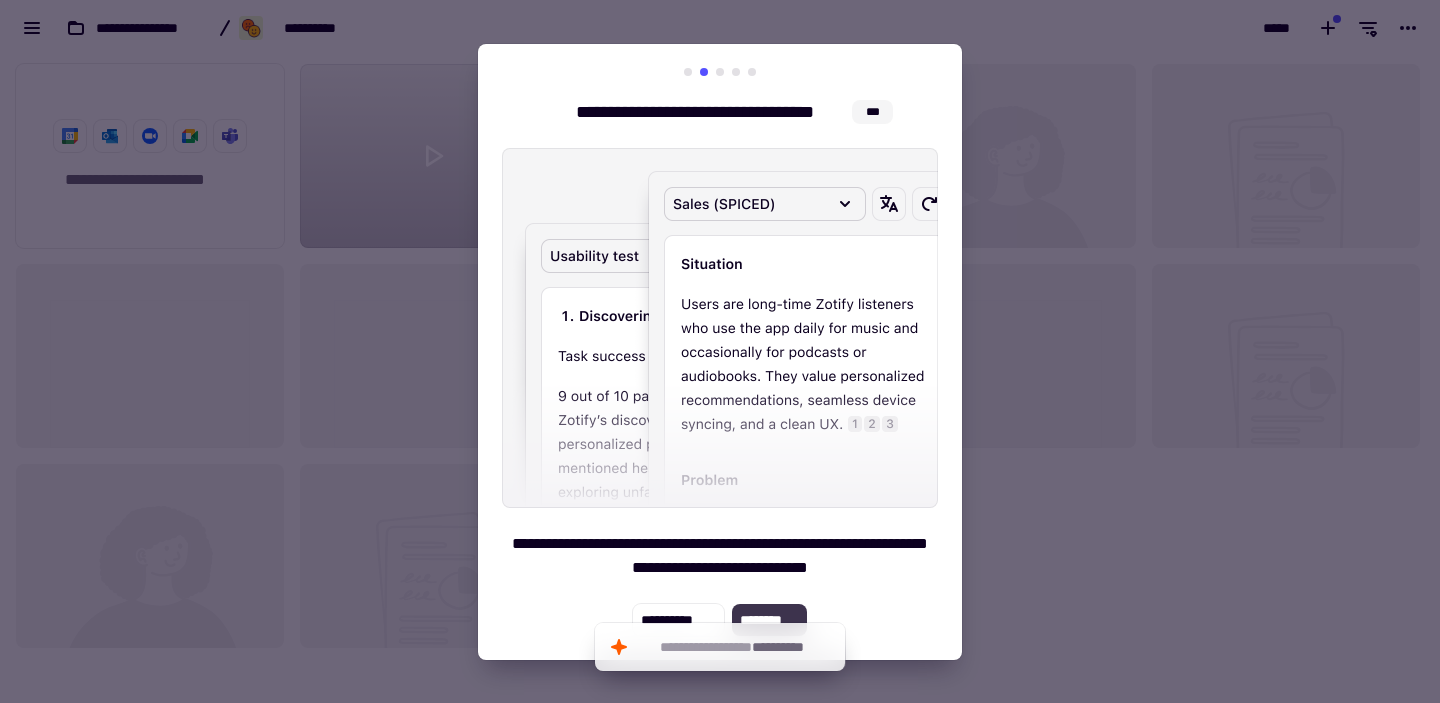 click on "********" 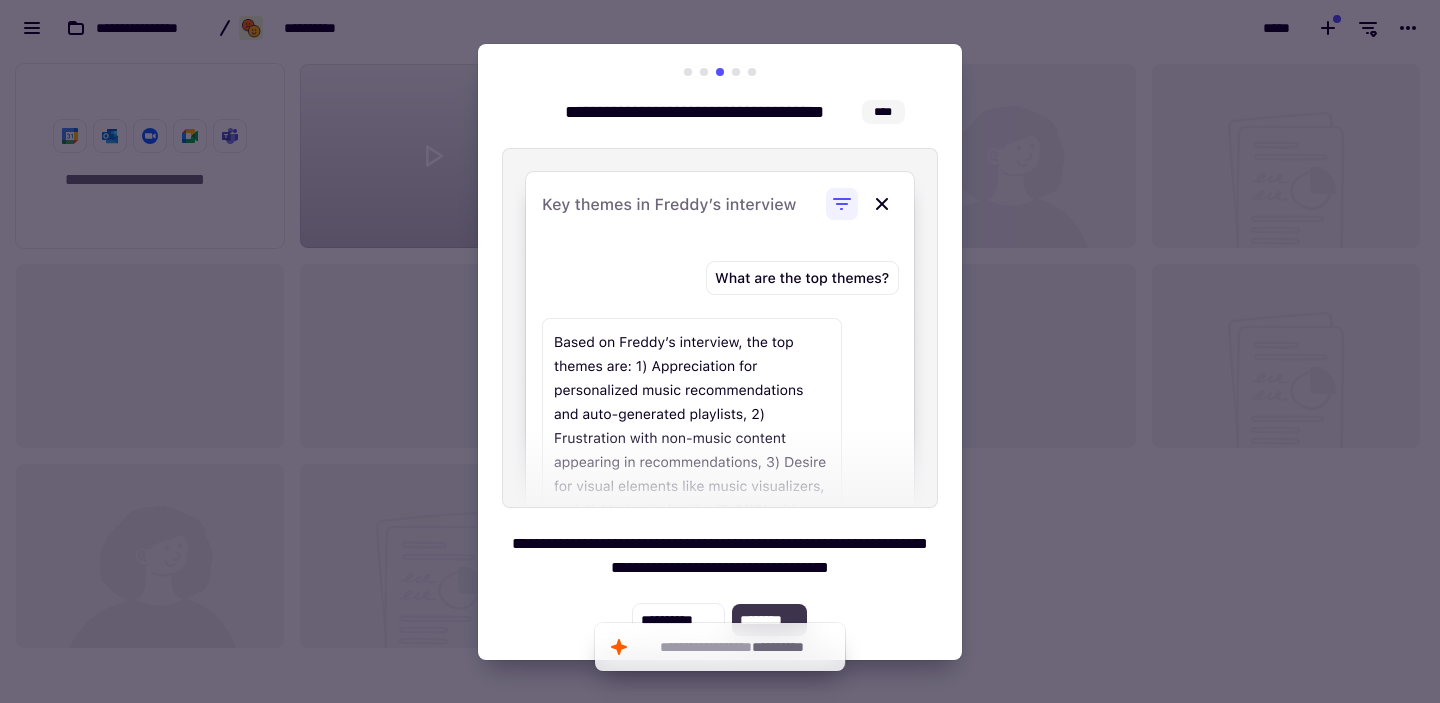 click on "********" 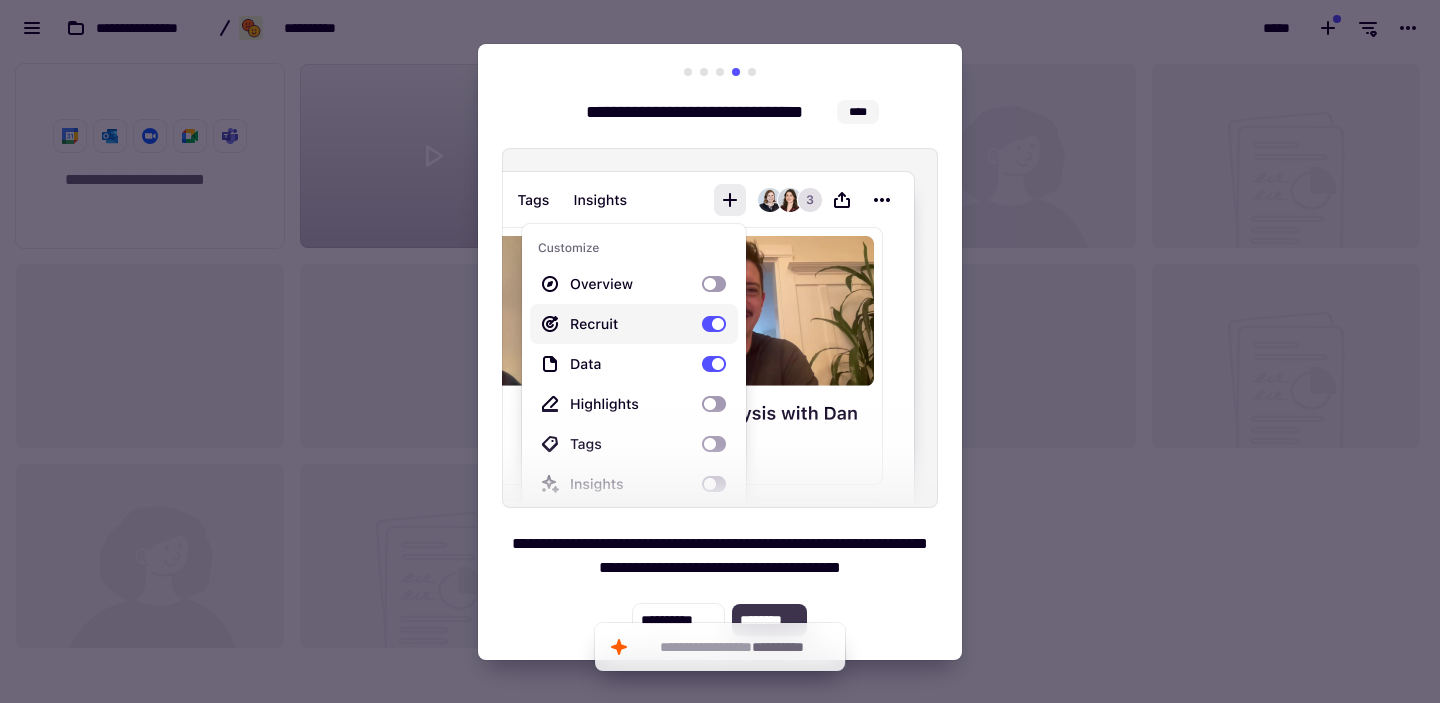 click on "********" 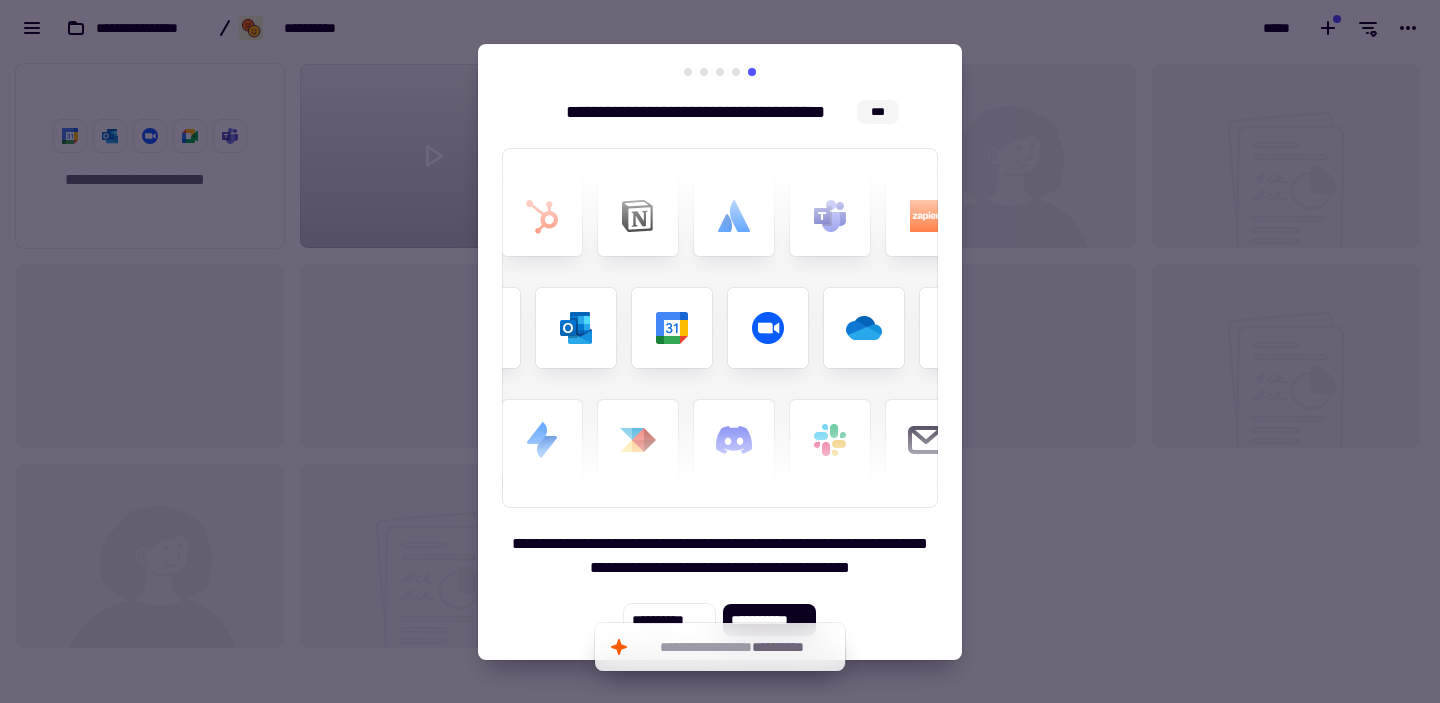 click at bounding box center (720, 351) 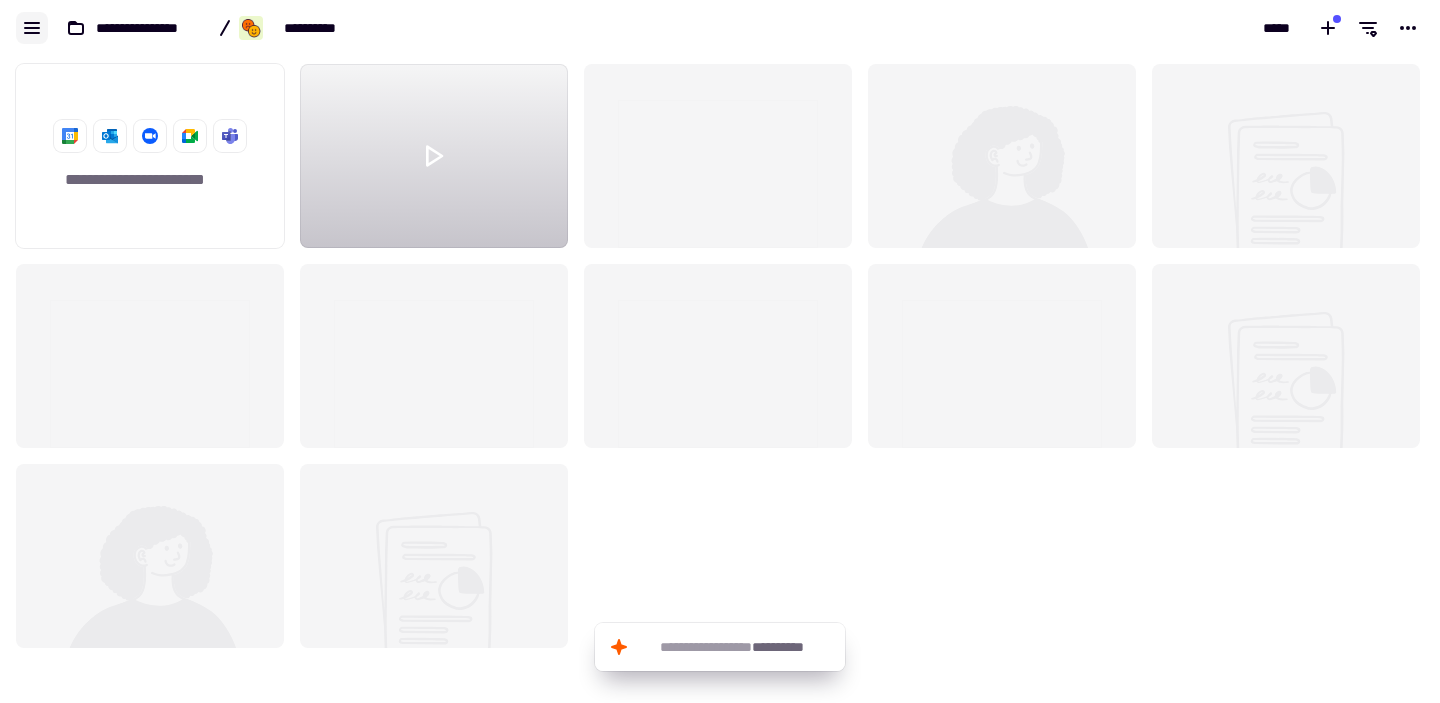 click 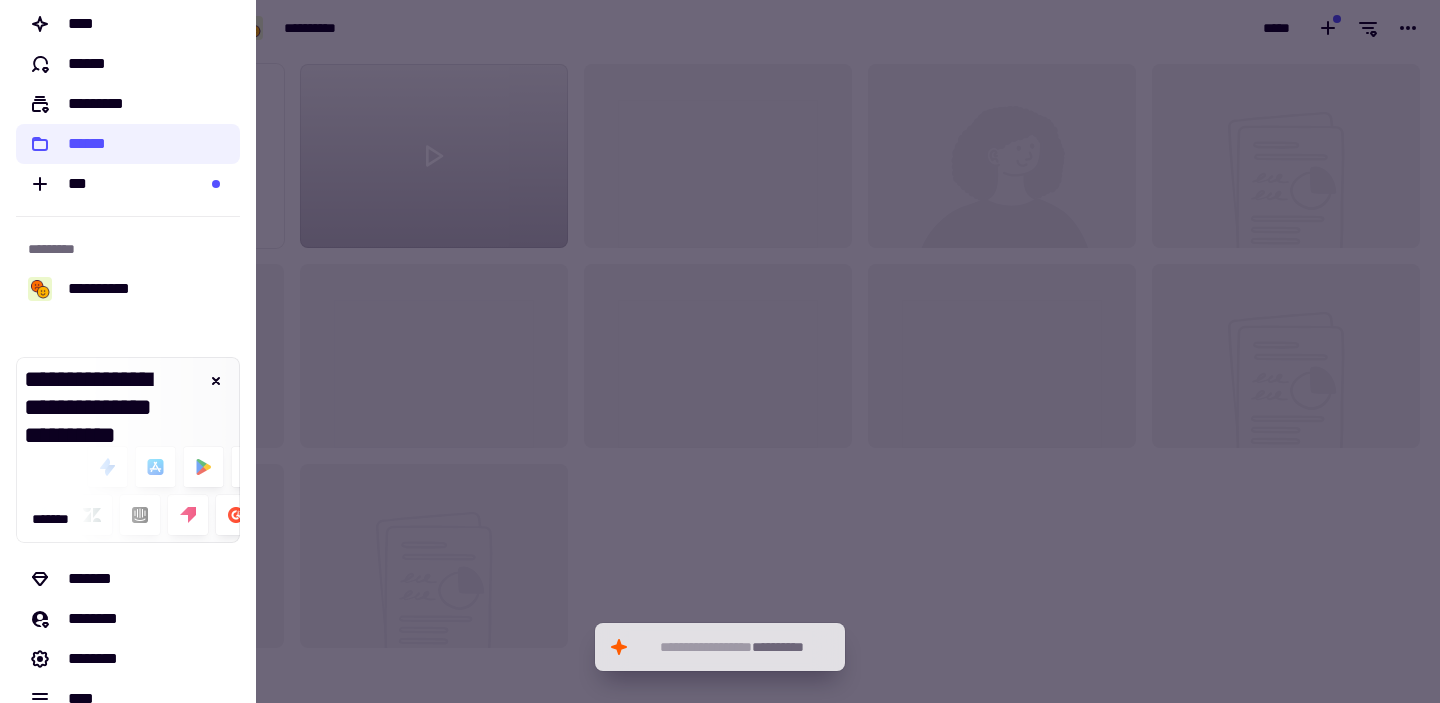 scroll, scrollTop: 44, scrollLeft: 0, axis: vertical 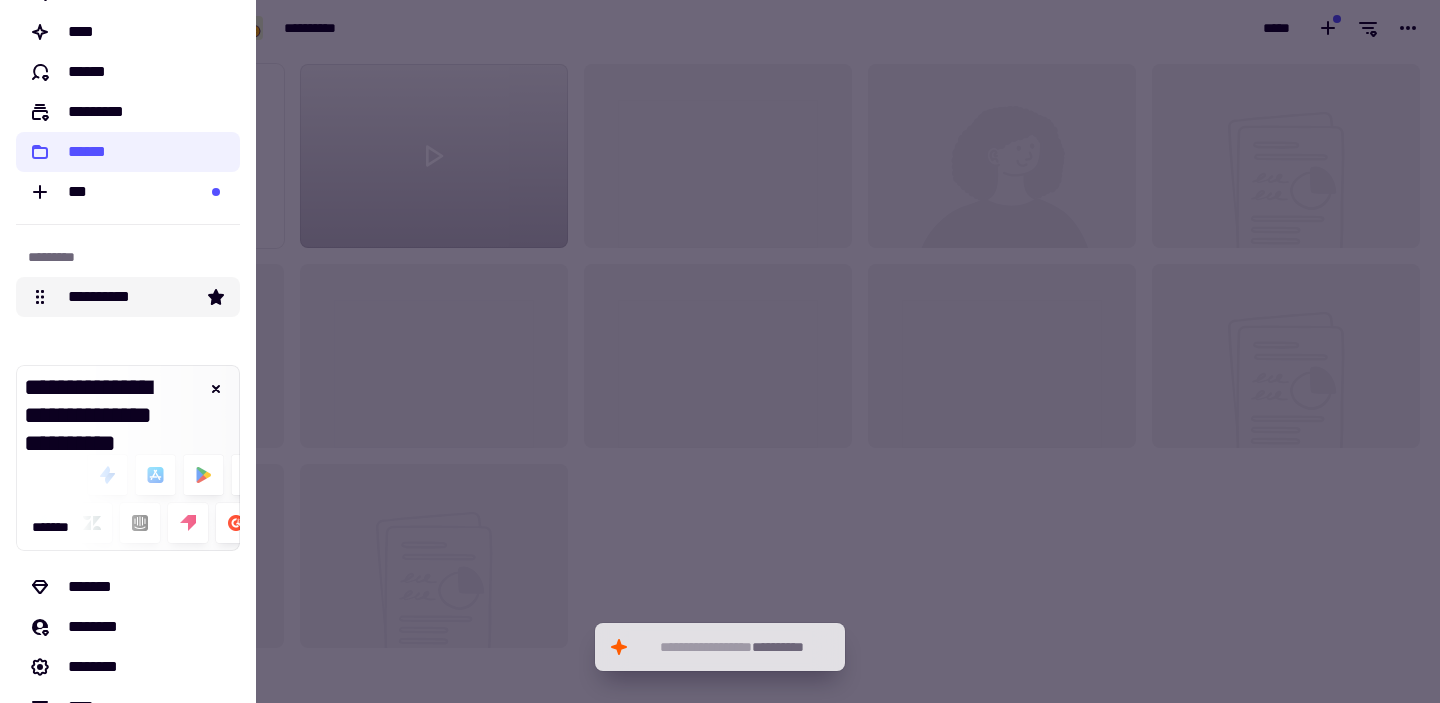 click on "**********" 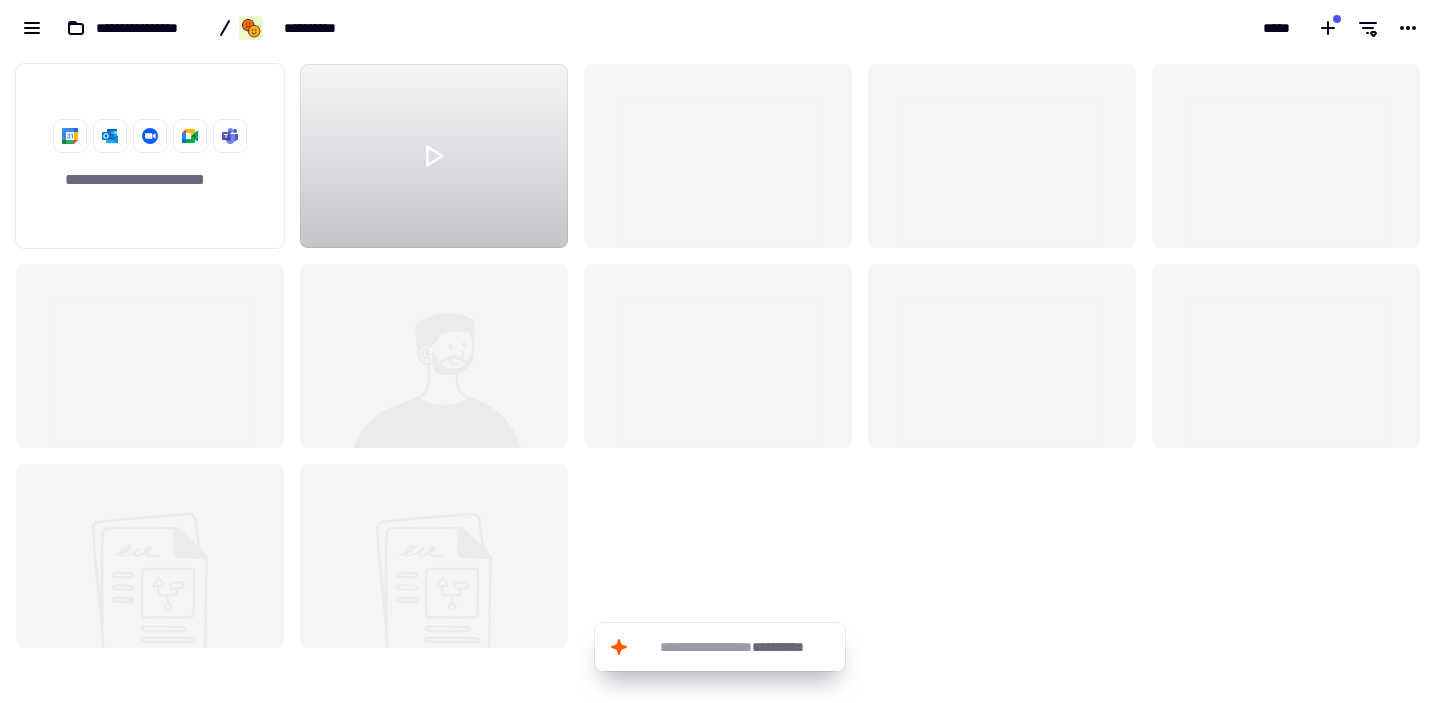scroll, scrollTop: 1, scrollLeft: 1, axis: both 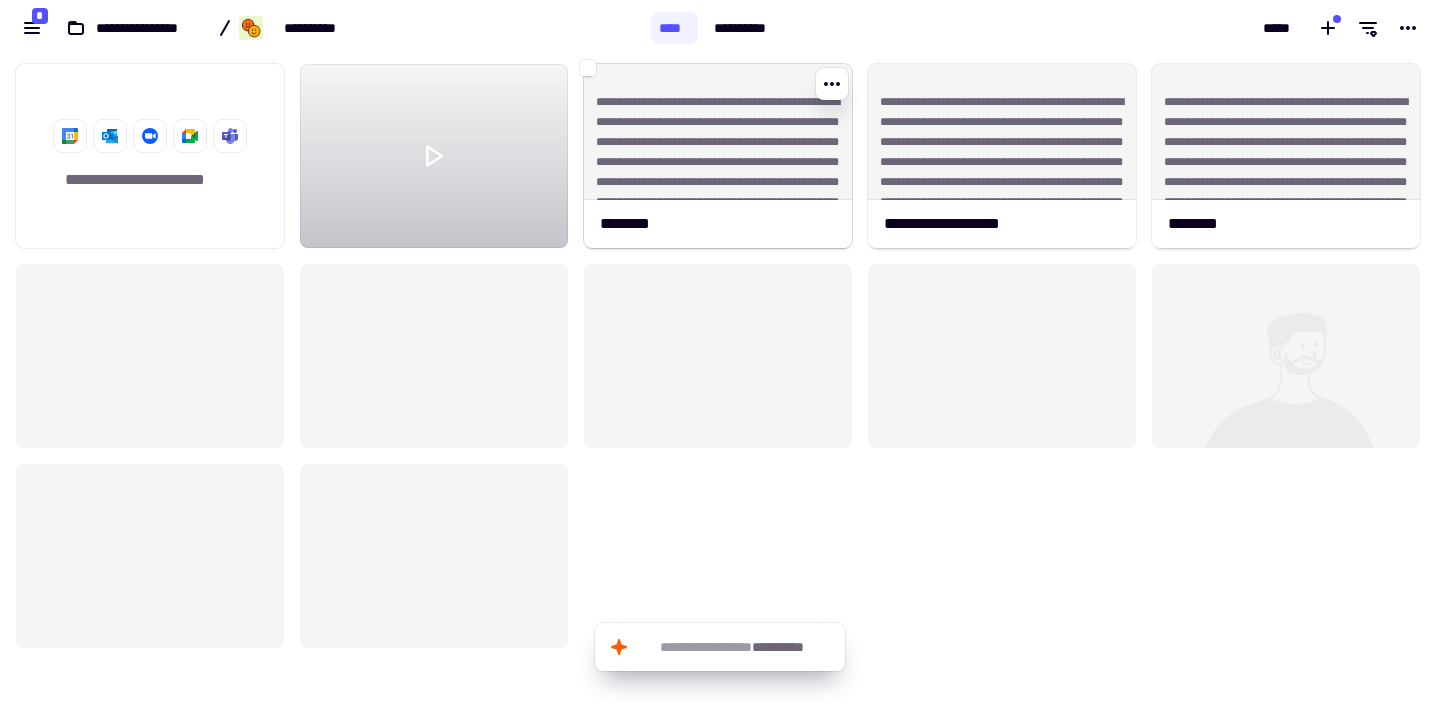 click on "**********" 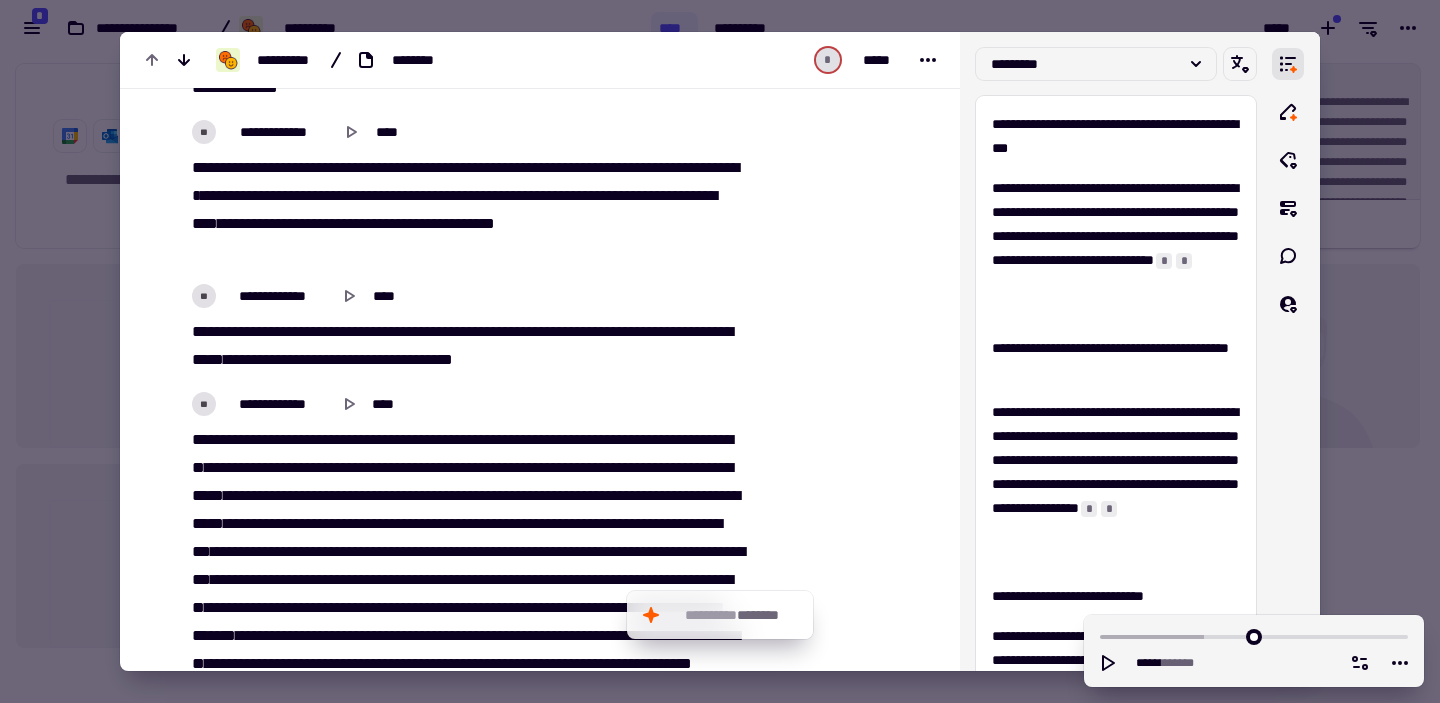scroll, scrollTop: 0, scrollLeft: 0, axis: both 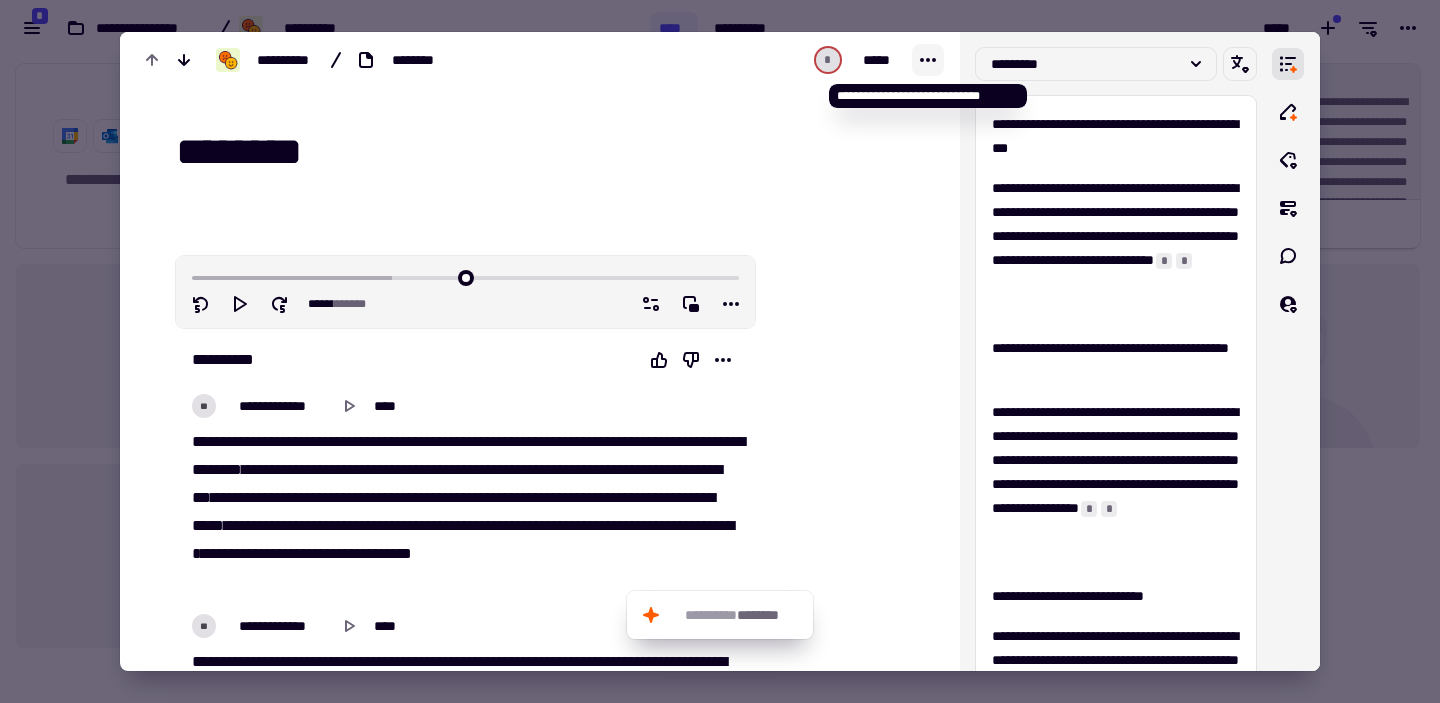 click 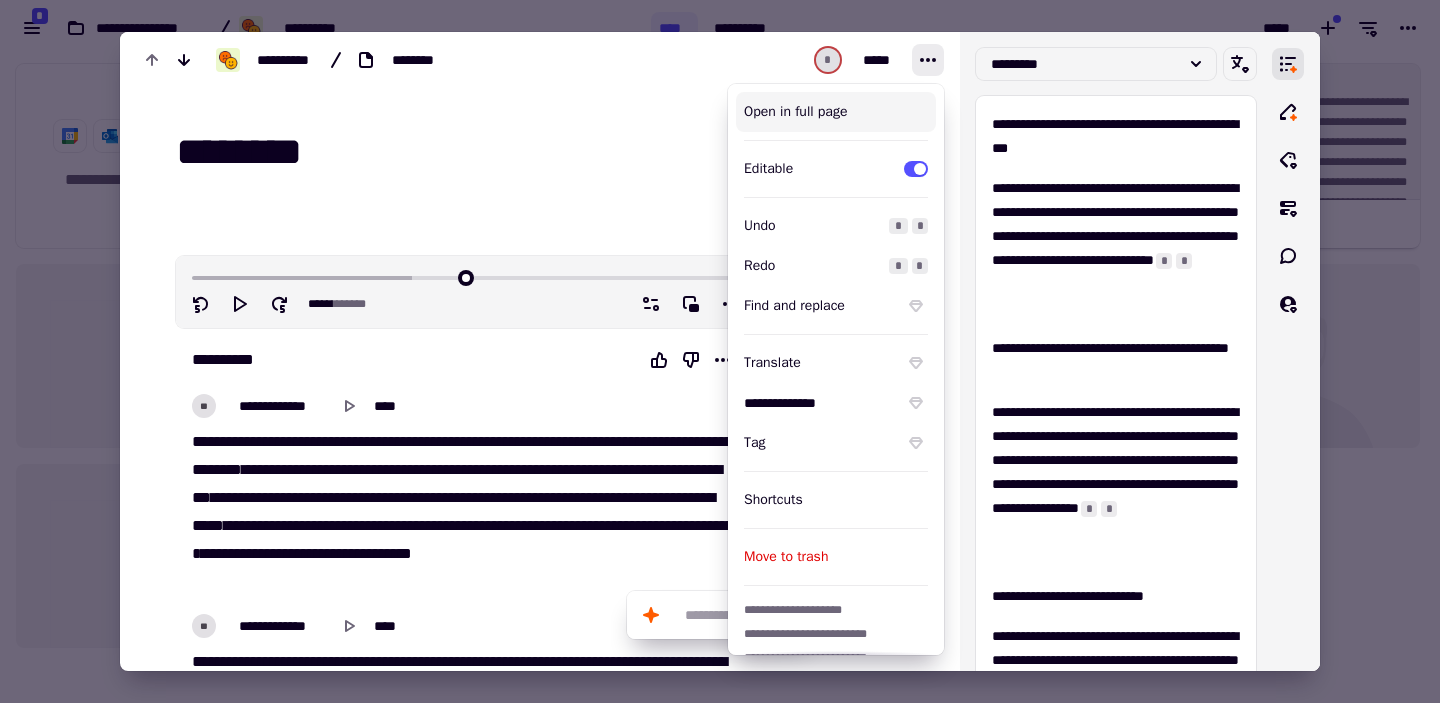 click on "********" at bounding box center [552, 152] 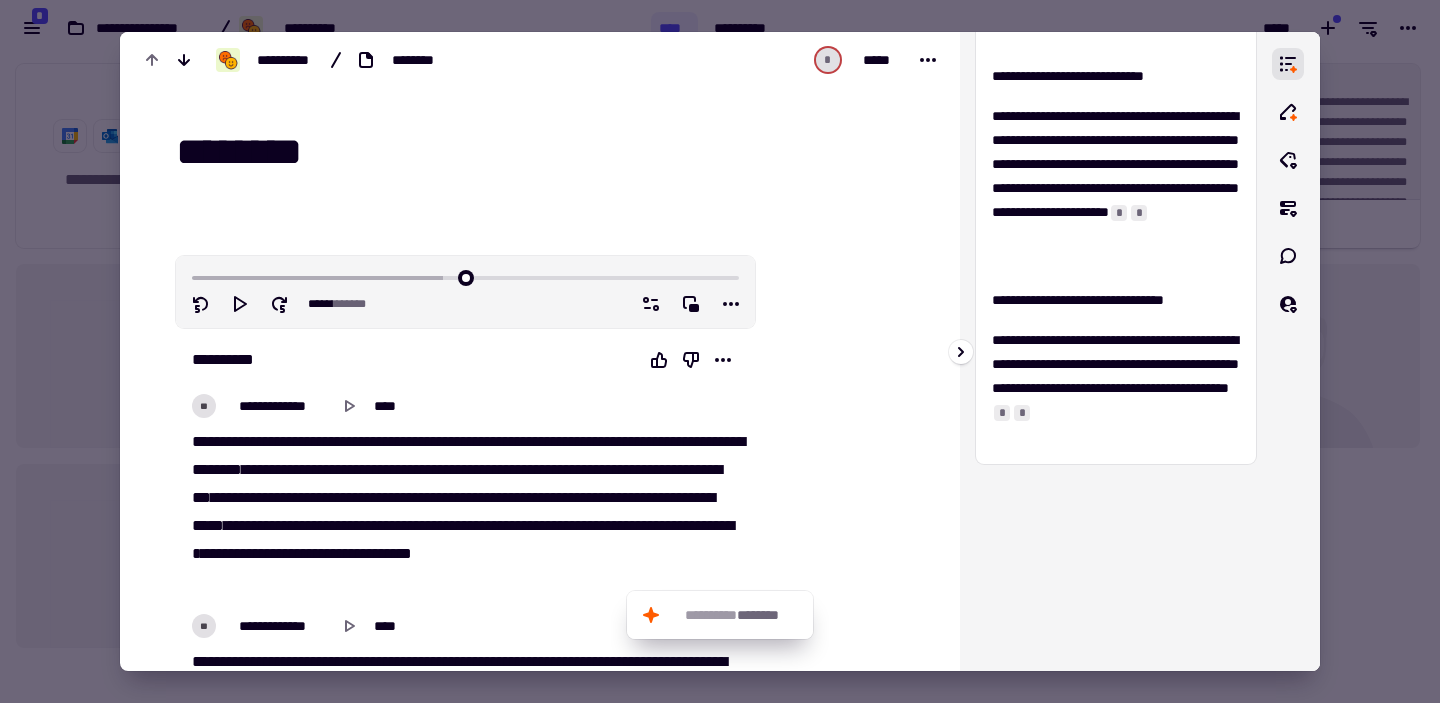 scroll, scrollTop: 0, scrollLeft: 0, axis: both 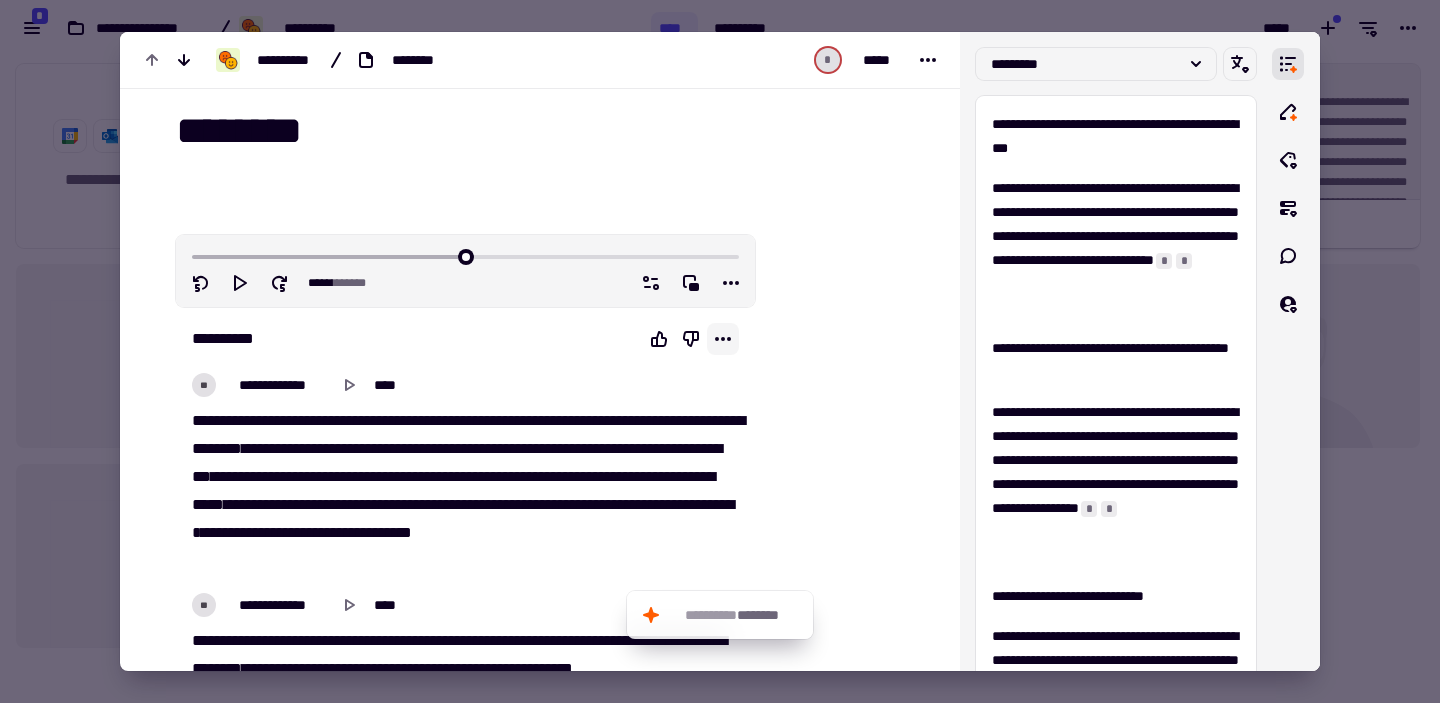 click 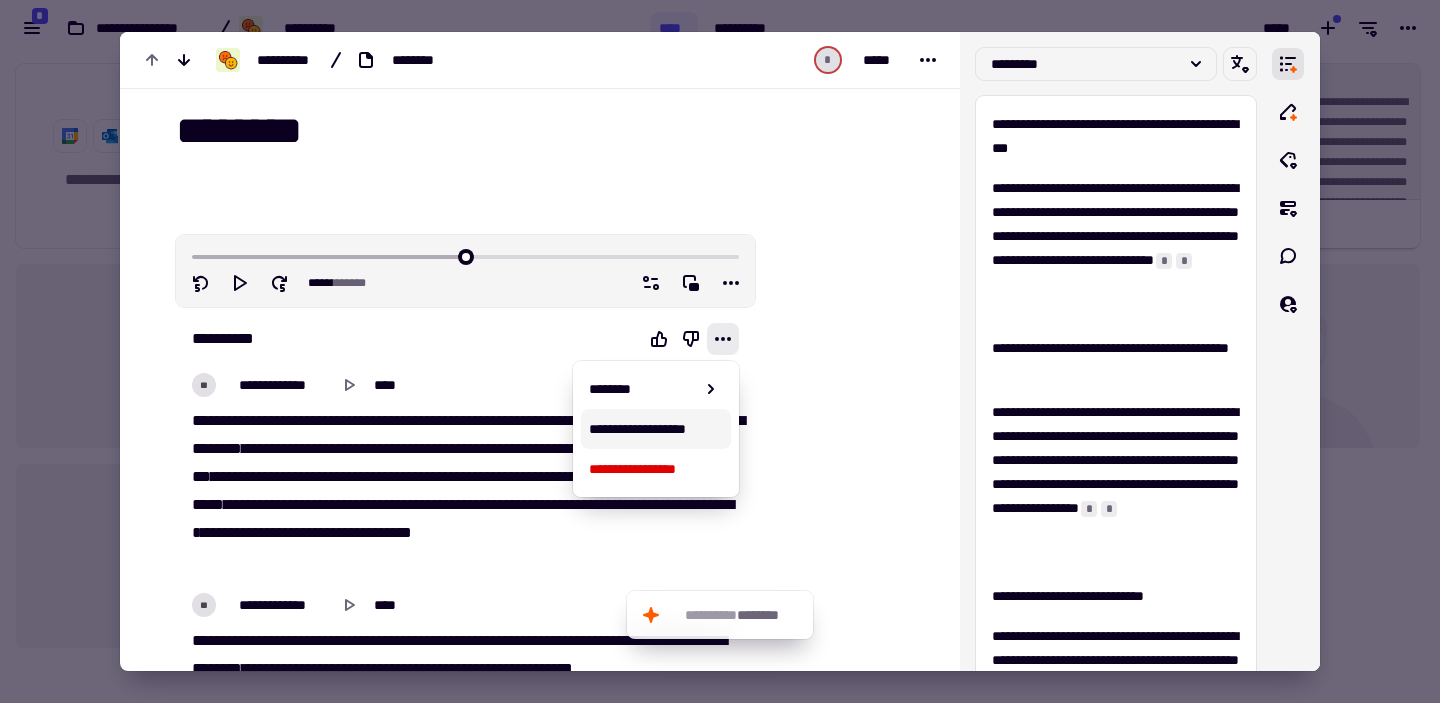 click on "**********" at bounding box center [656, 429] 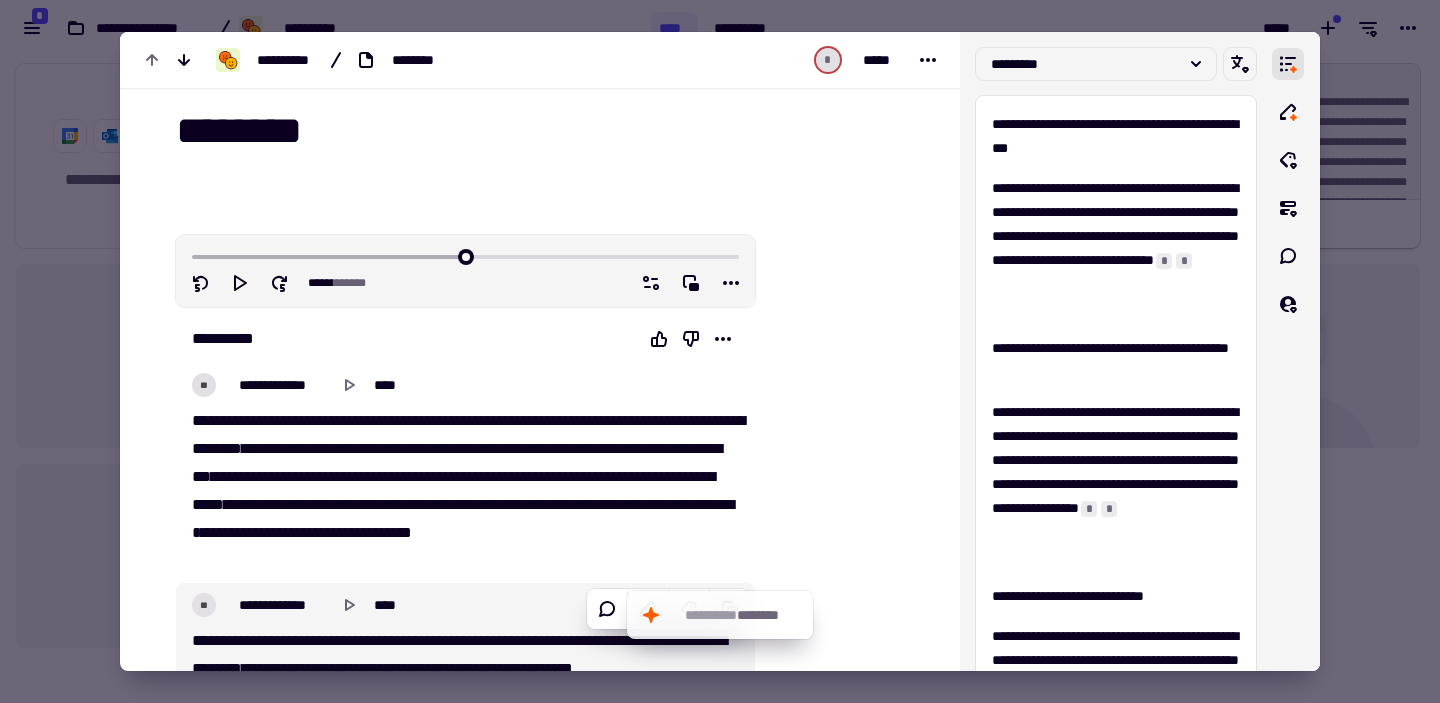 click at bounding box center (720, 351) 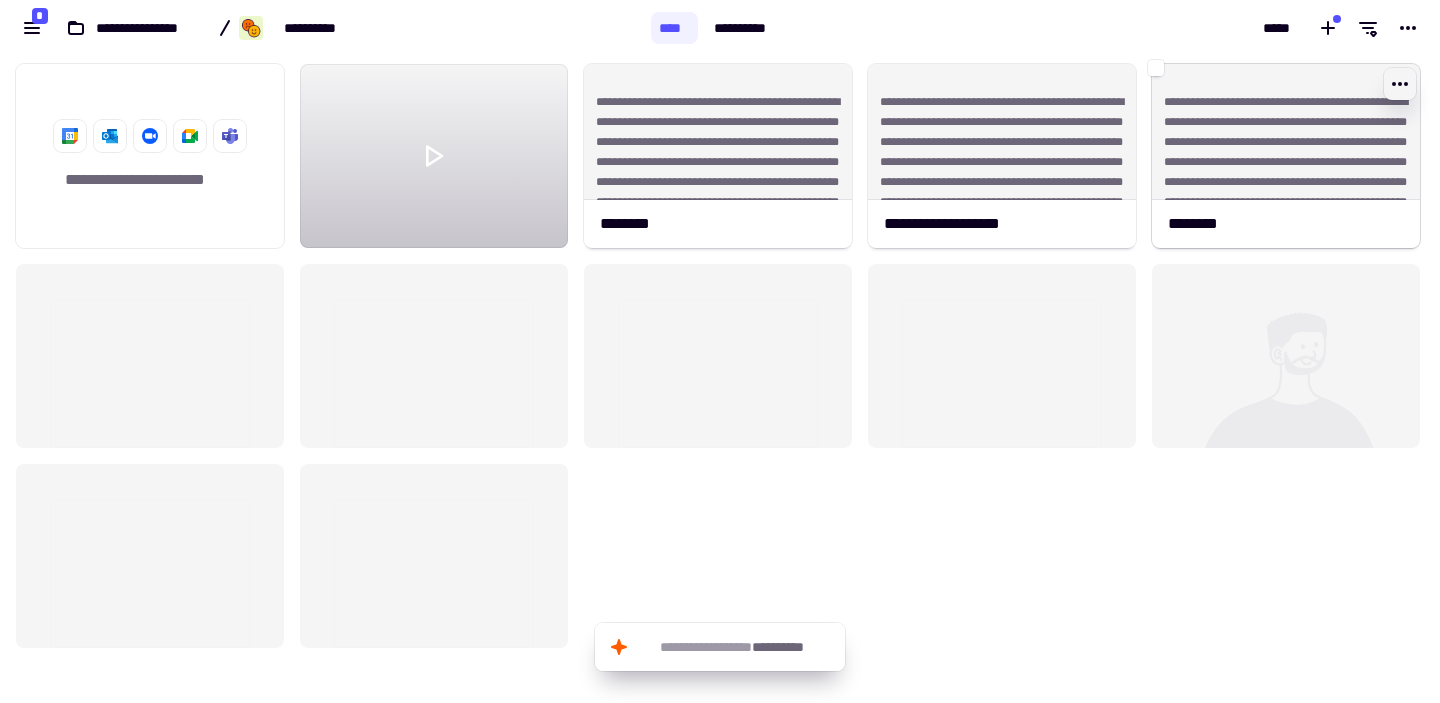 click 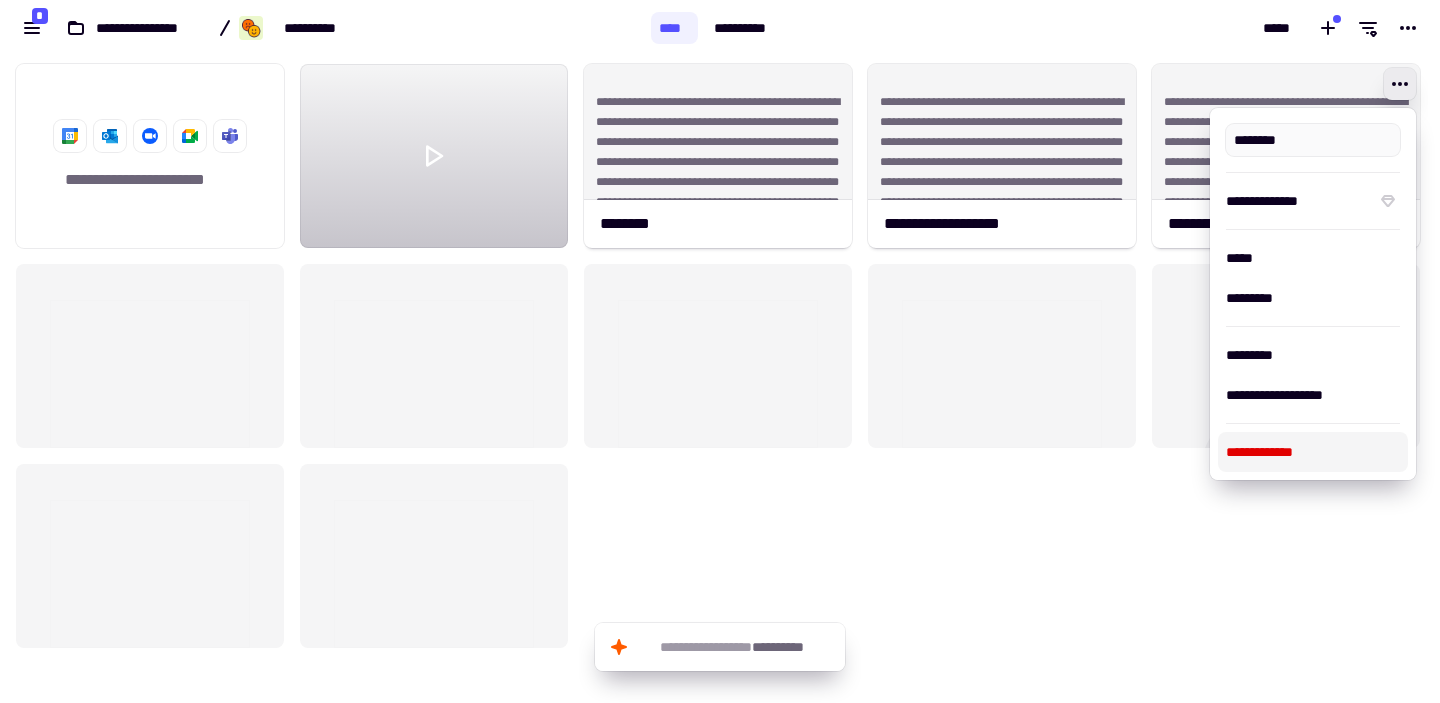 click on "**********" at bounding box center (1313, 452) 